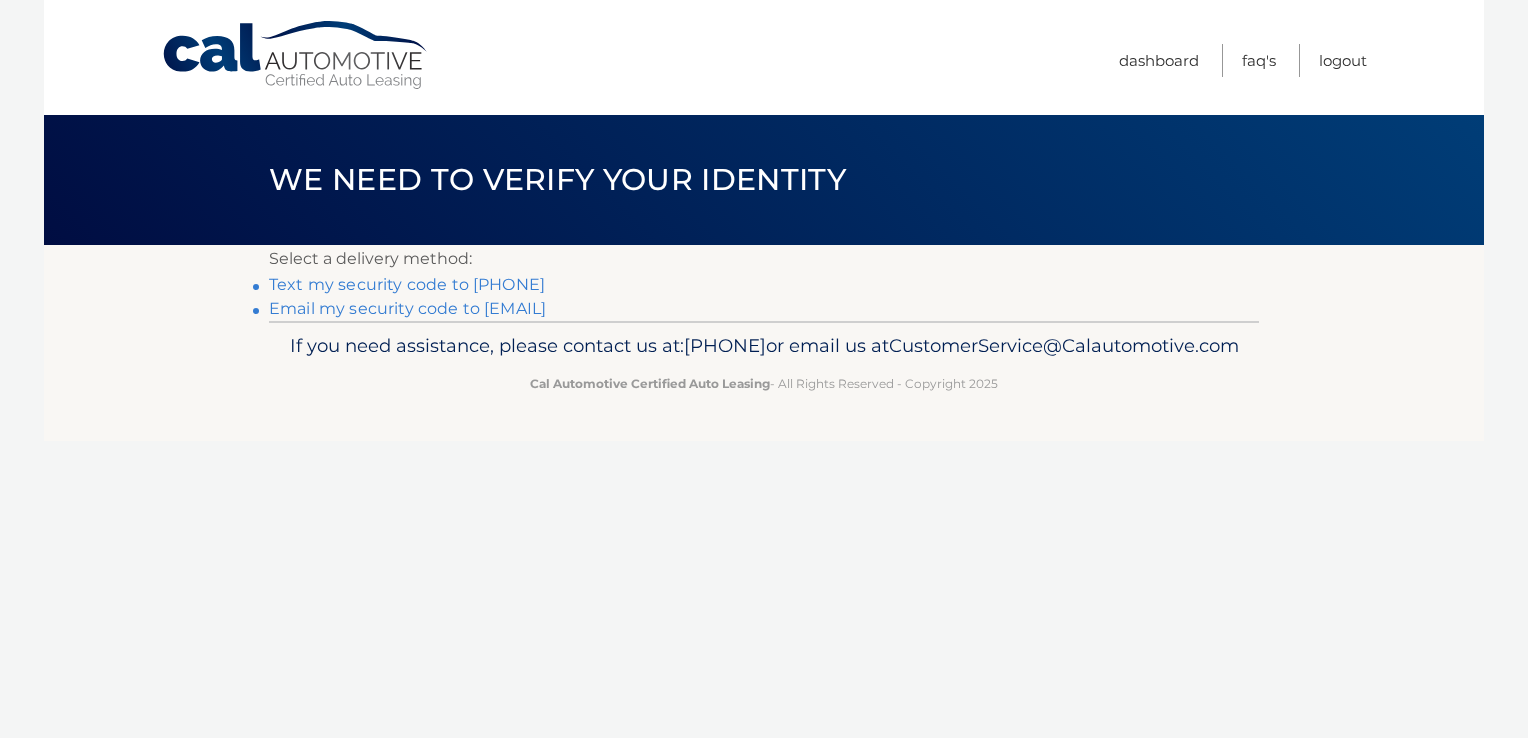 scroll, scrollTop: 0, scrollLeft: 0, axis: both 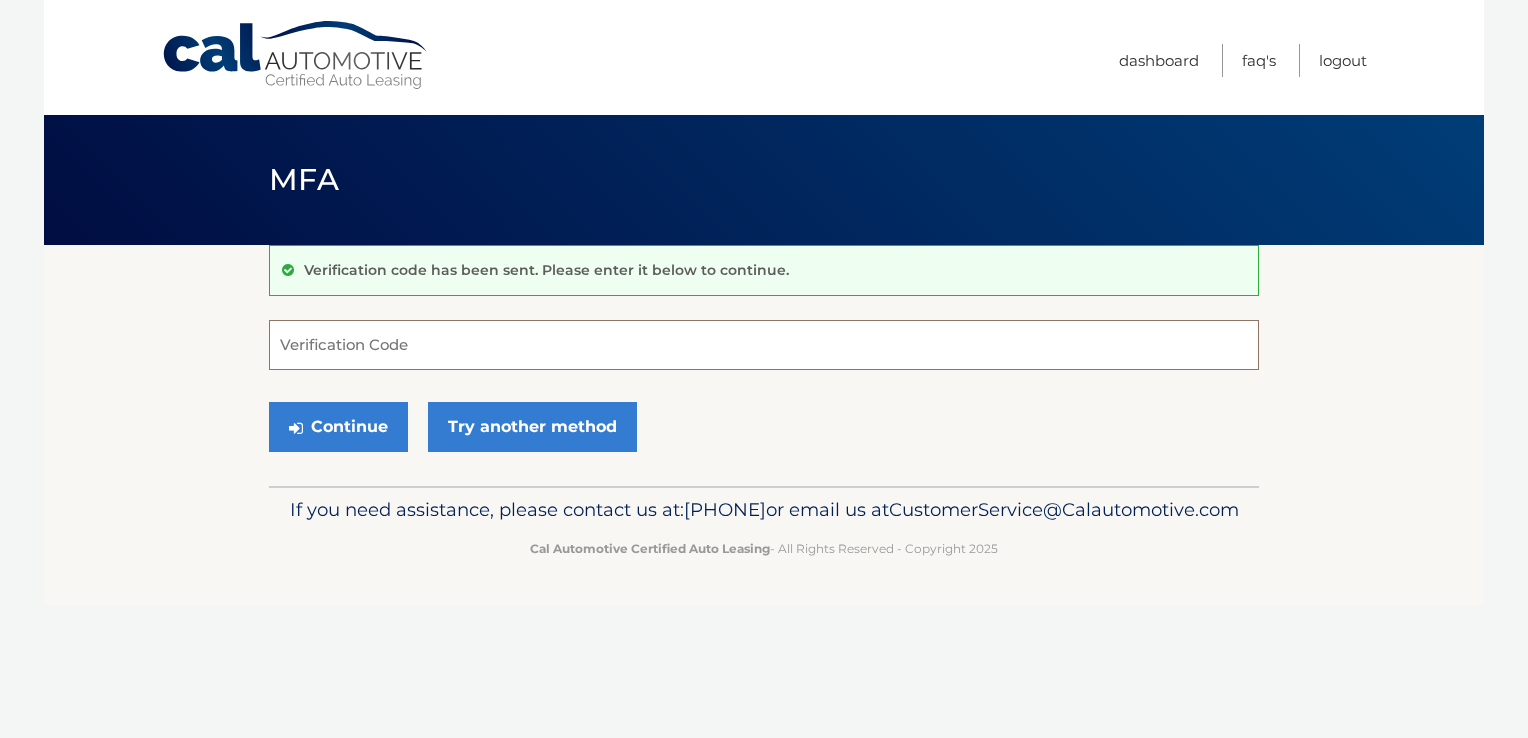 click on "Verification Code" at bounding box center (764, 345) 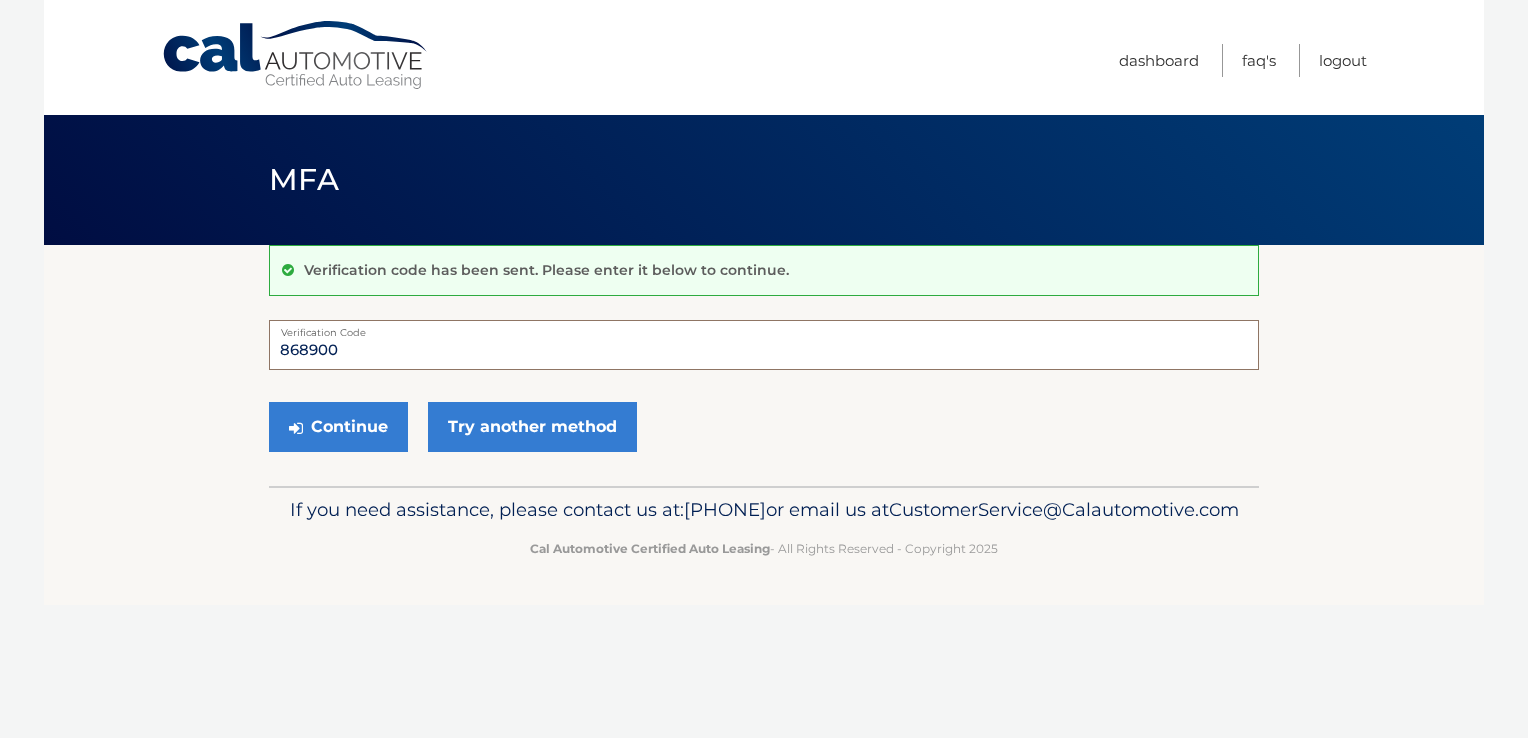 type on "868900" 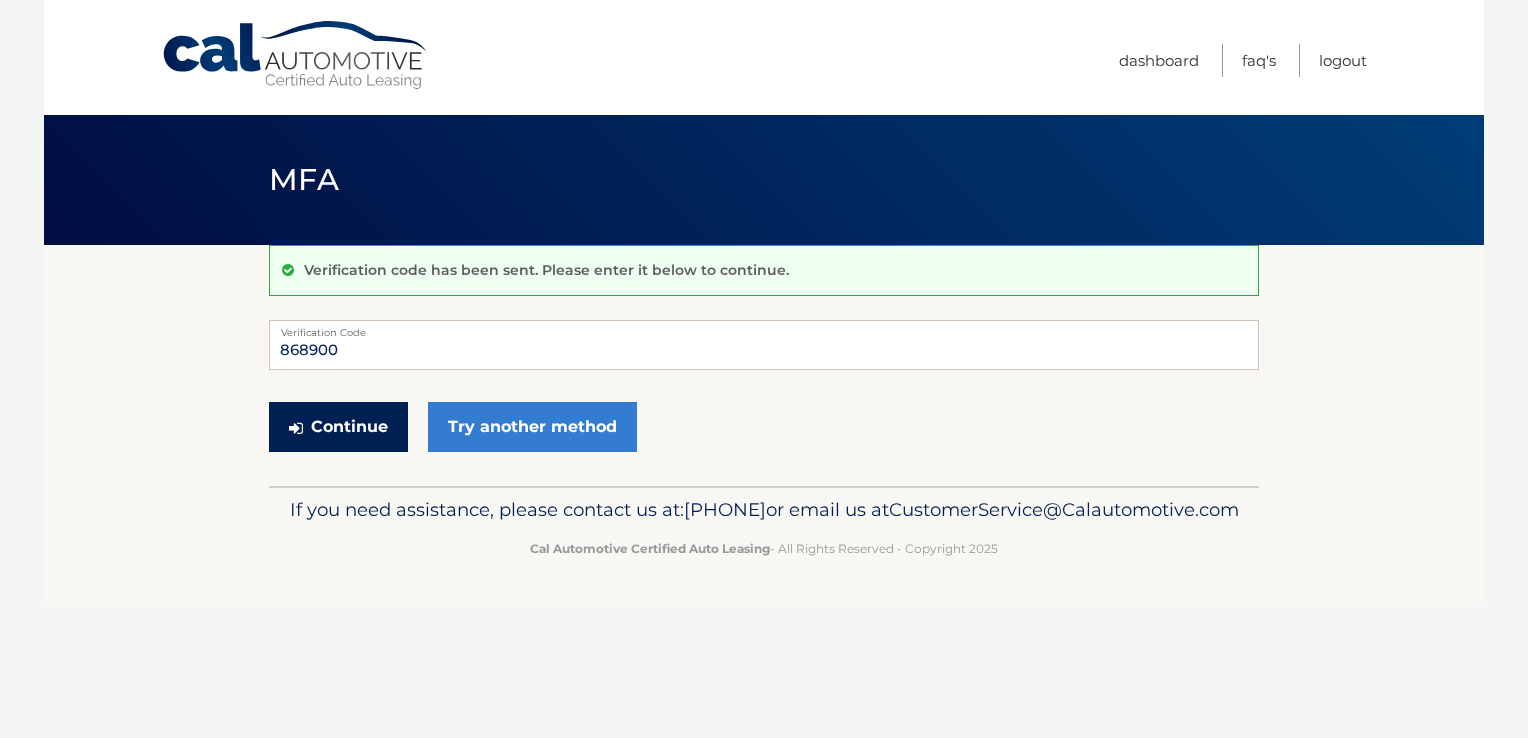 click on "Continue" at bounding box center [338, 427] 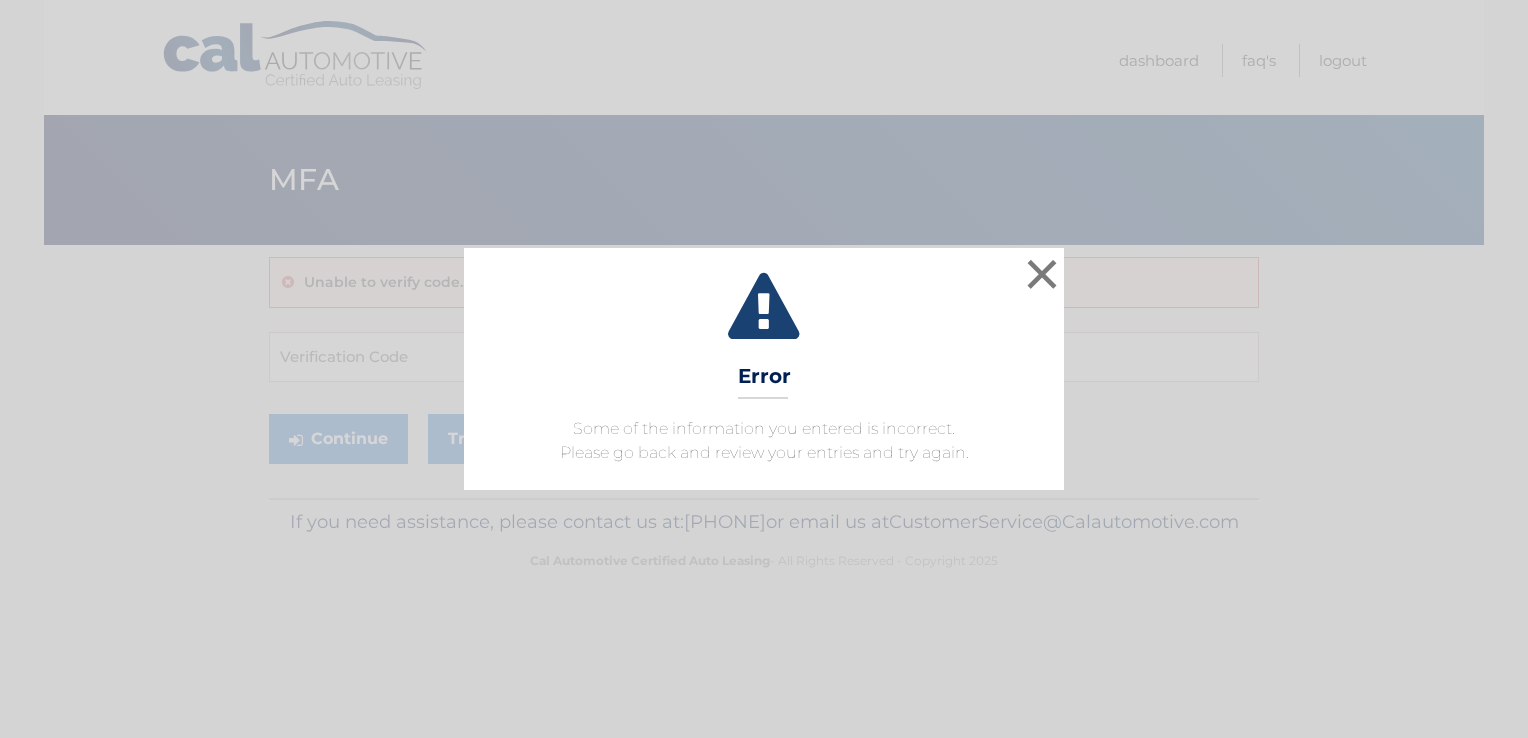 scroll, scrollTop: 0, scrollLeft: 0, axis: both 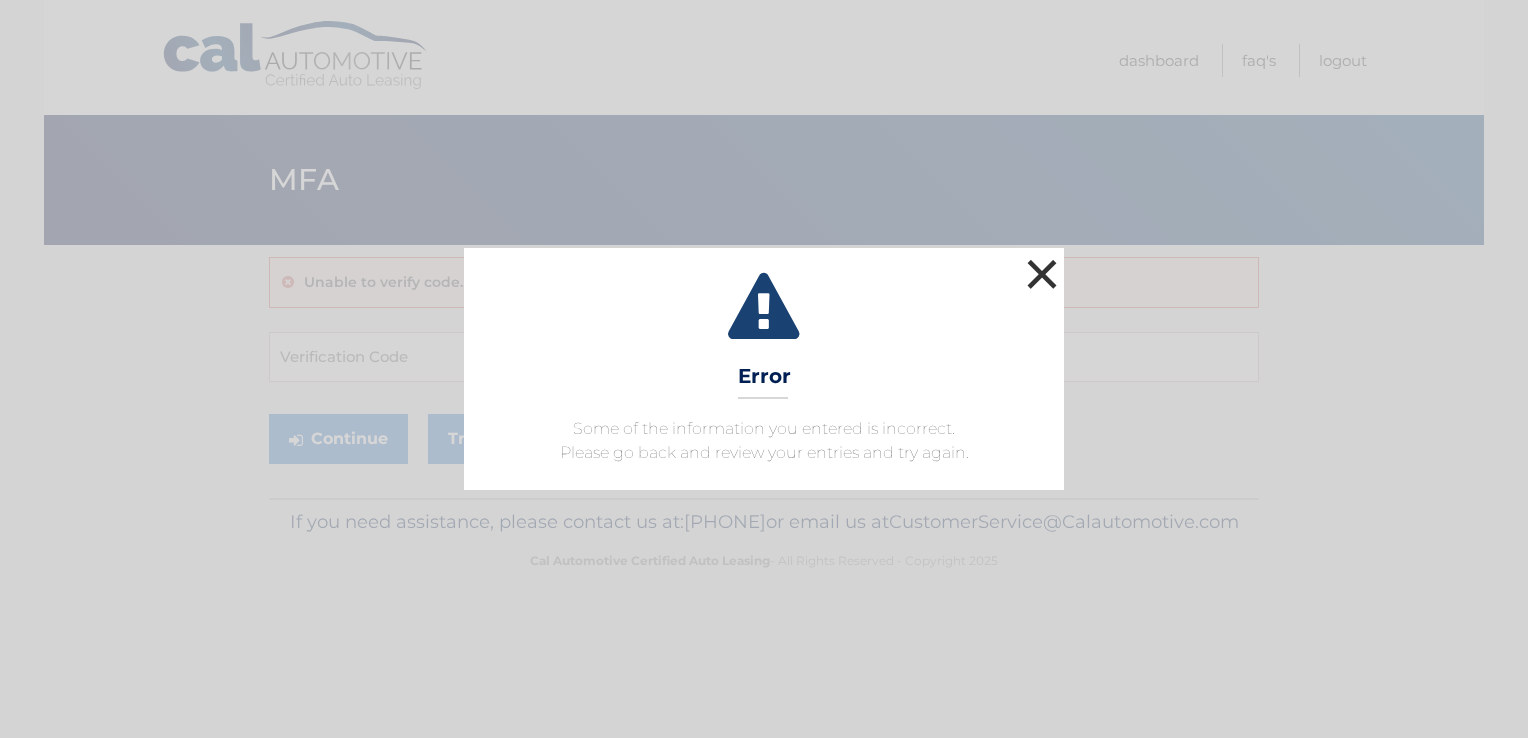 click on "×" at bounding box center [1042, 274] 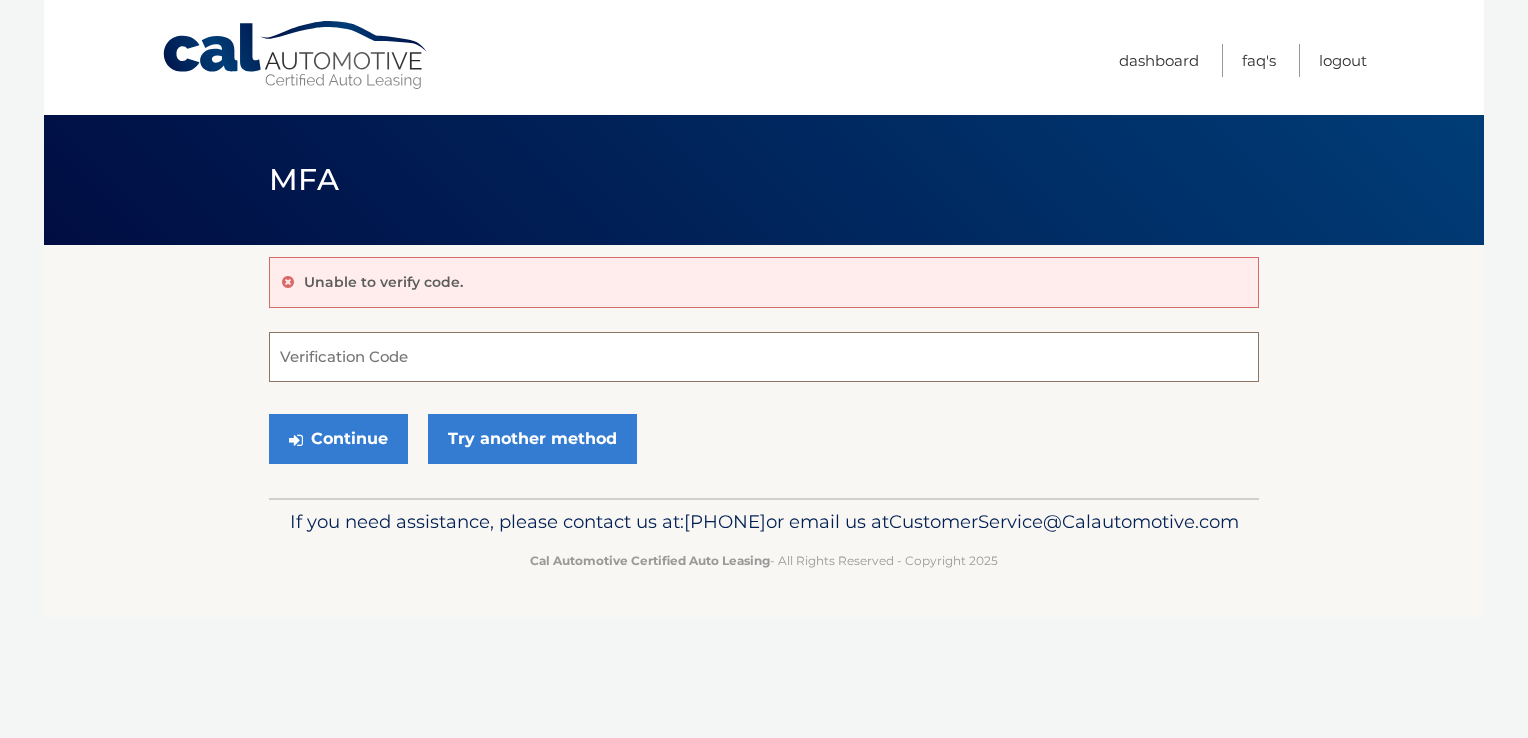 click on "Verification Code" at bounding box center (764, 357) 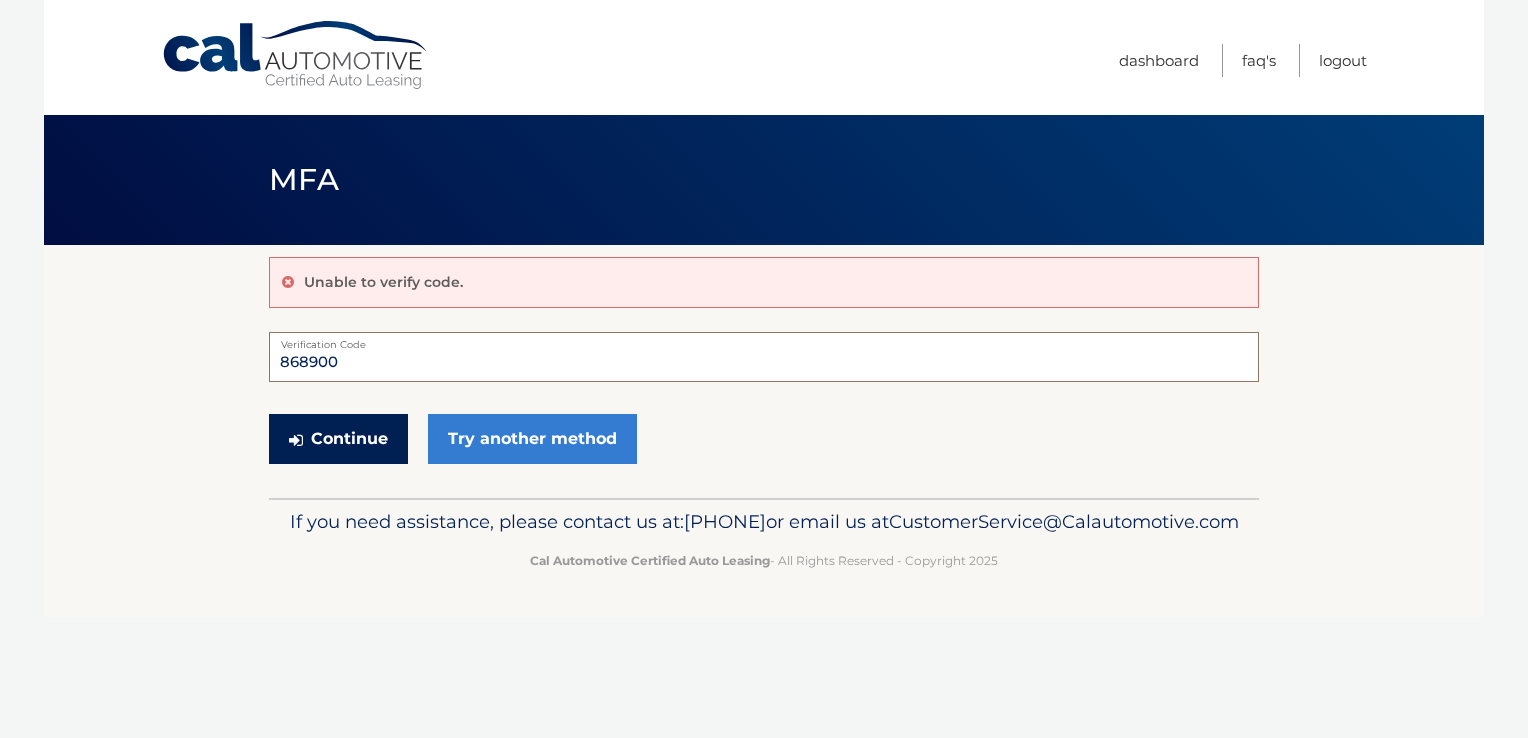 type on "868900" 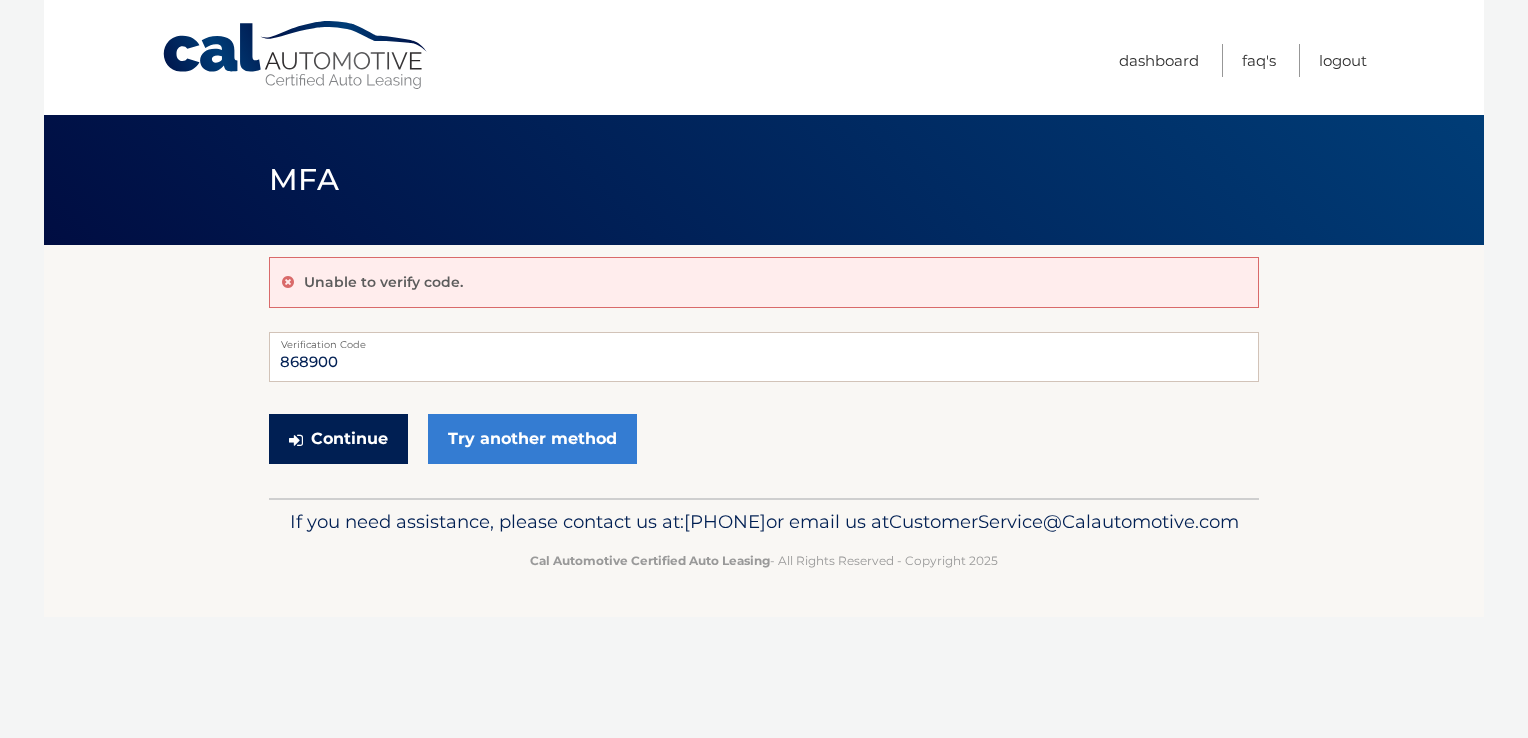 click on "Continue" at bounding box center (338, 439) 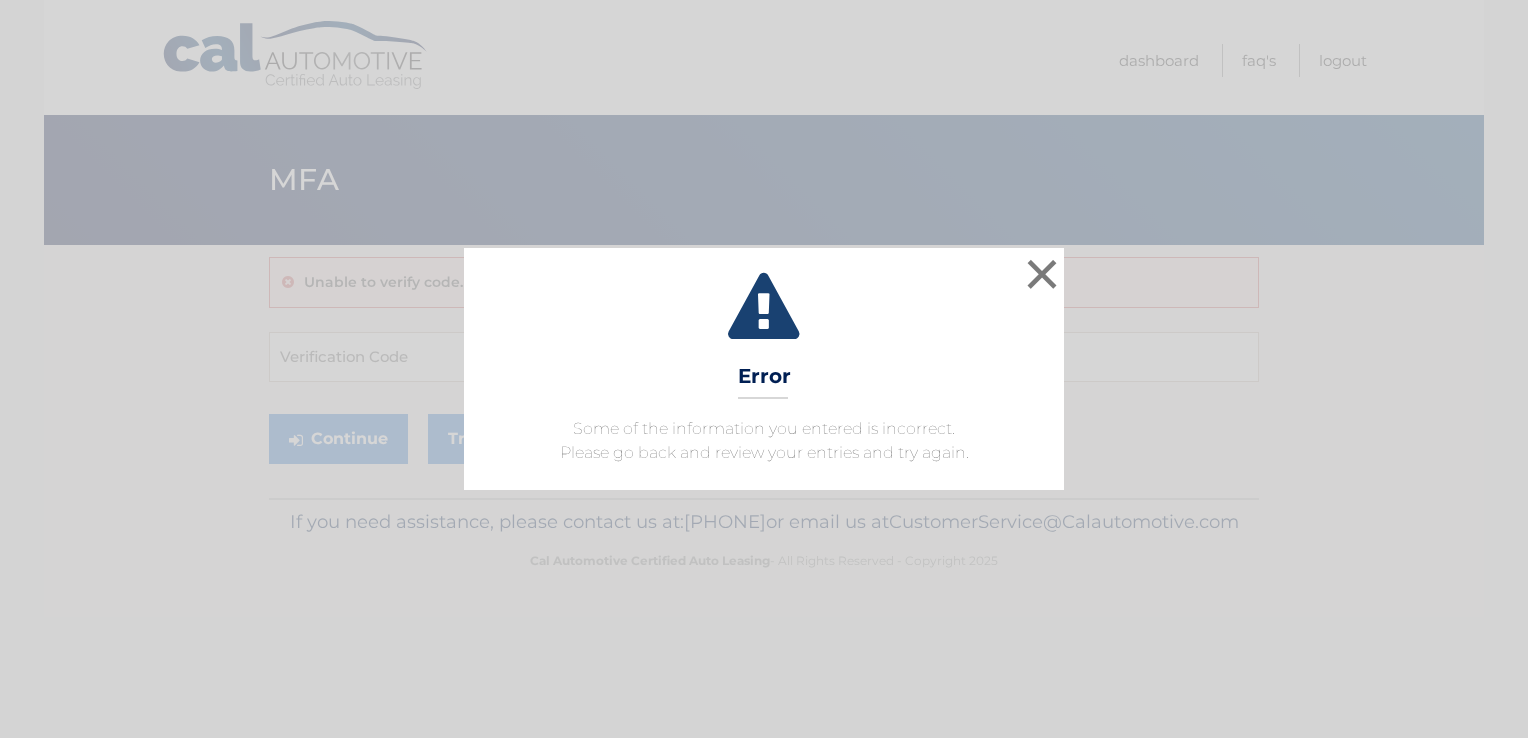 scroll, scrollTop: 0, scrollLeft: 0, axis: both 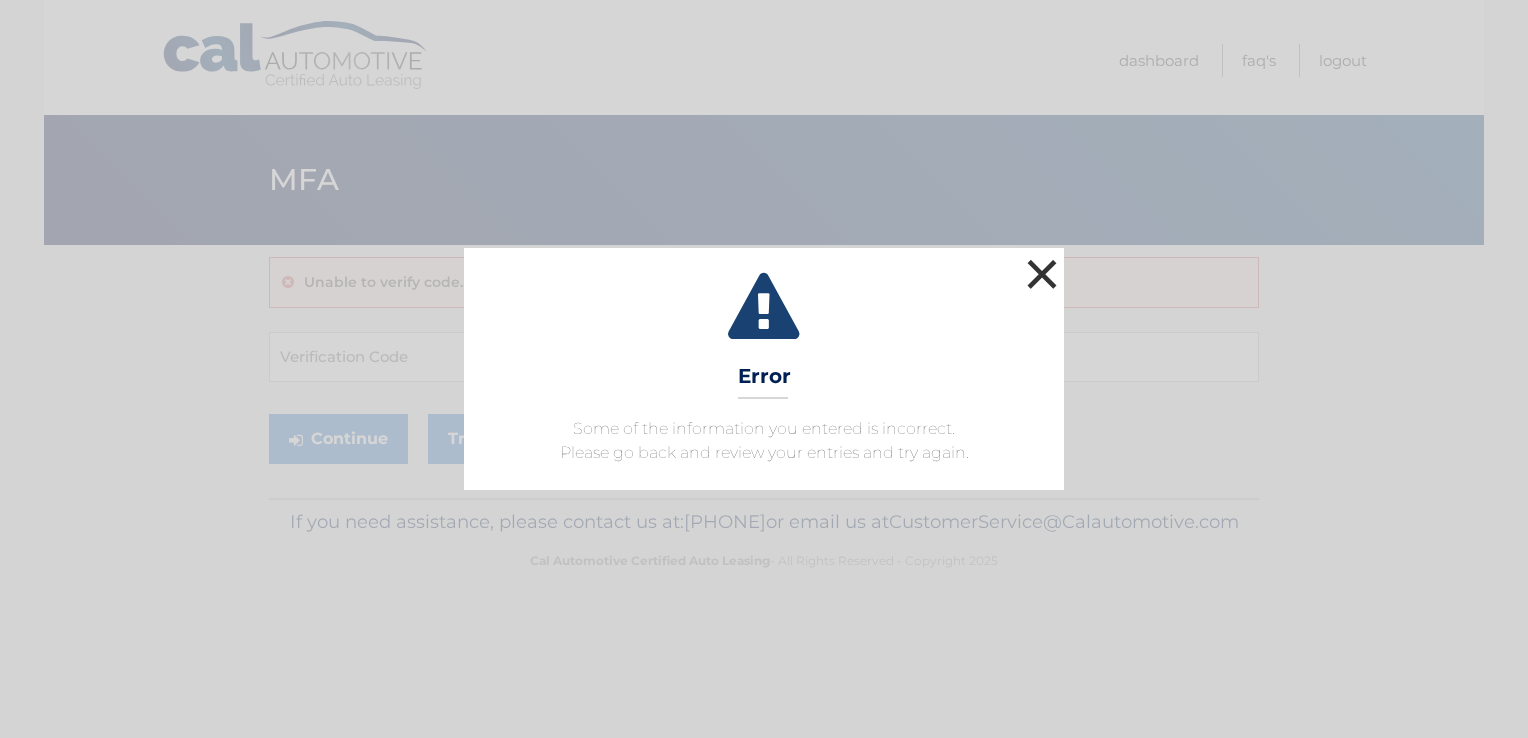 click on "×" at bounding box center [1042, 274] 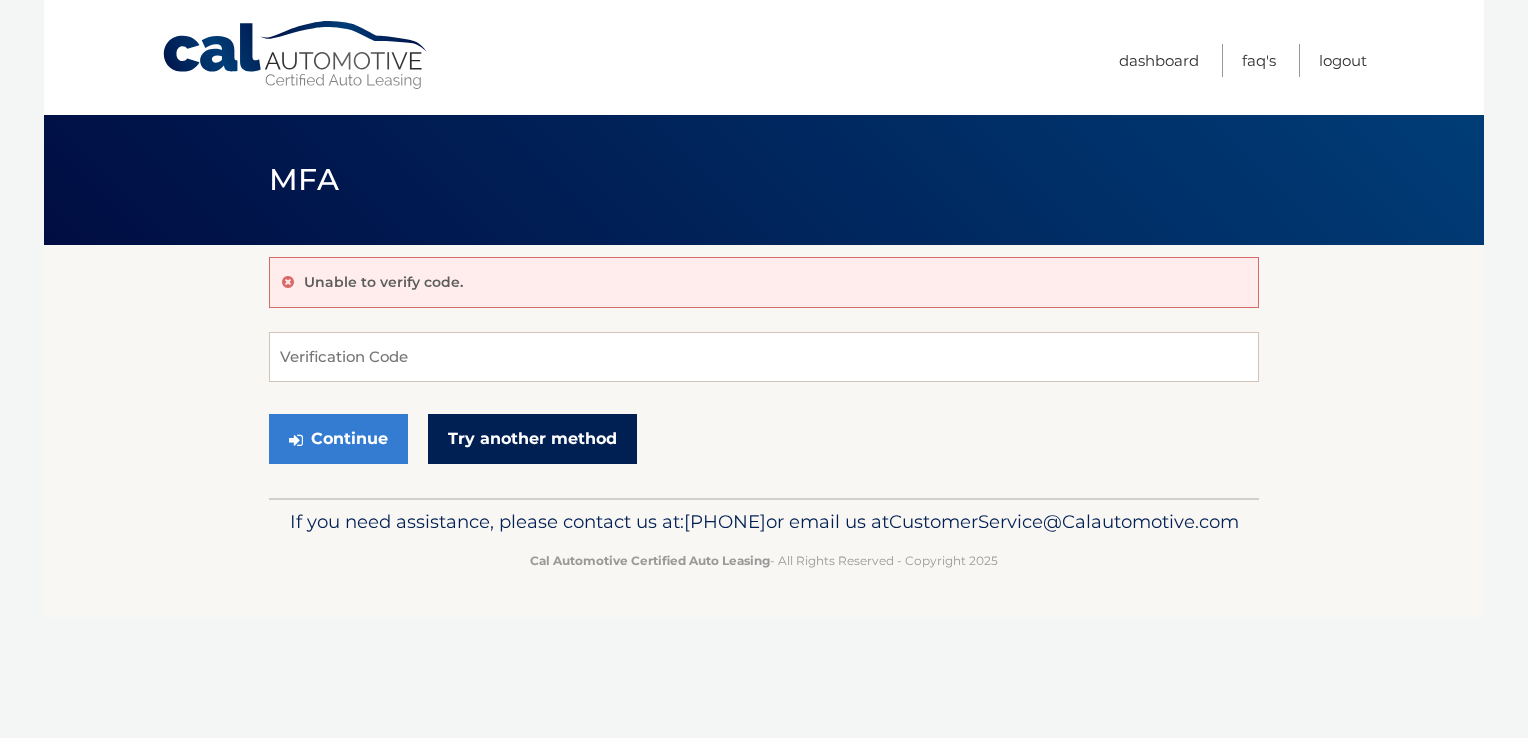 click on "Try another method" at bounding box center [532, 439] 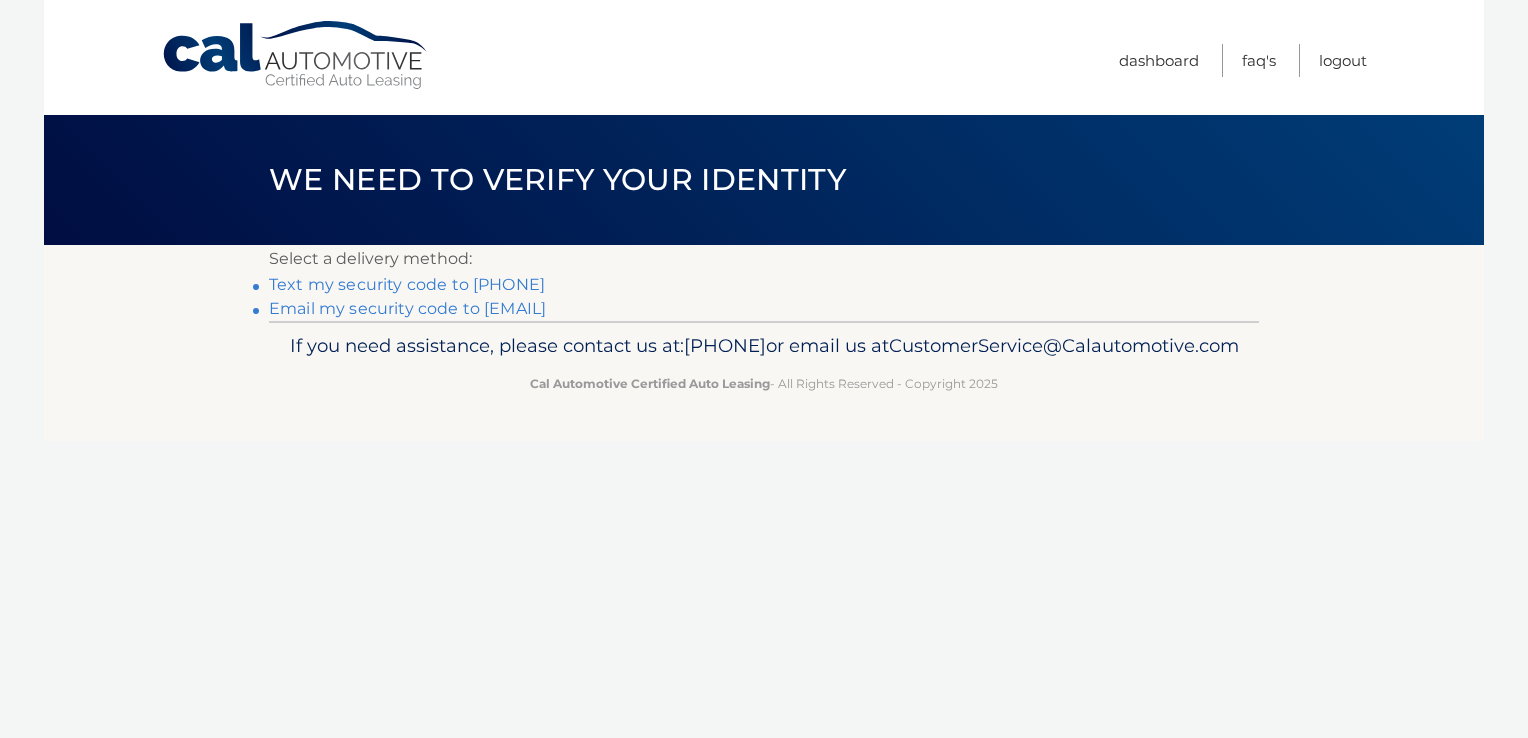 scroll, scrollTop: 0, scrollLeft: 0, axis: both 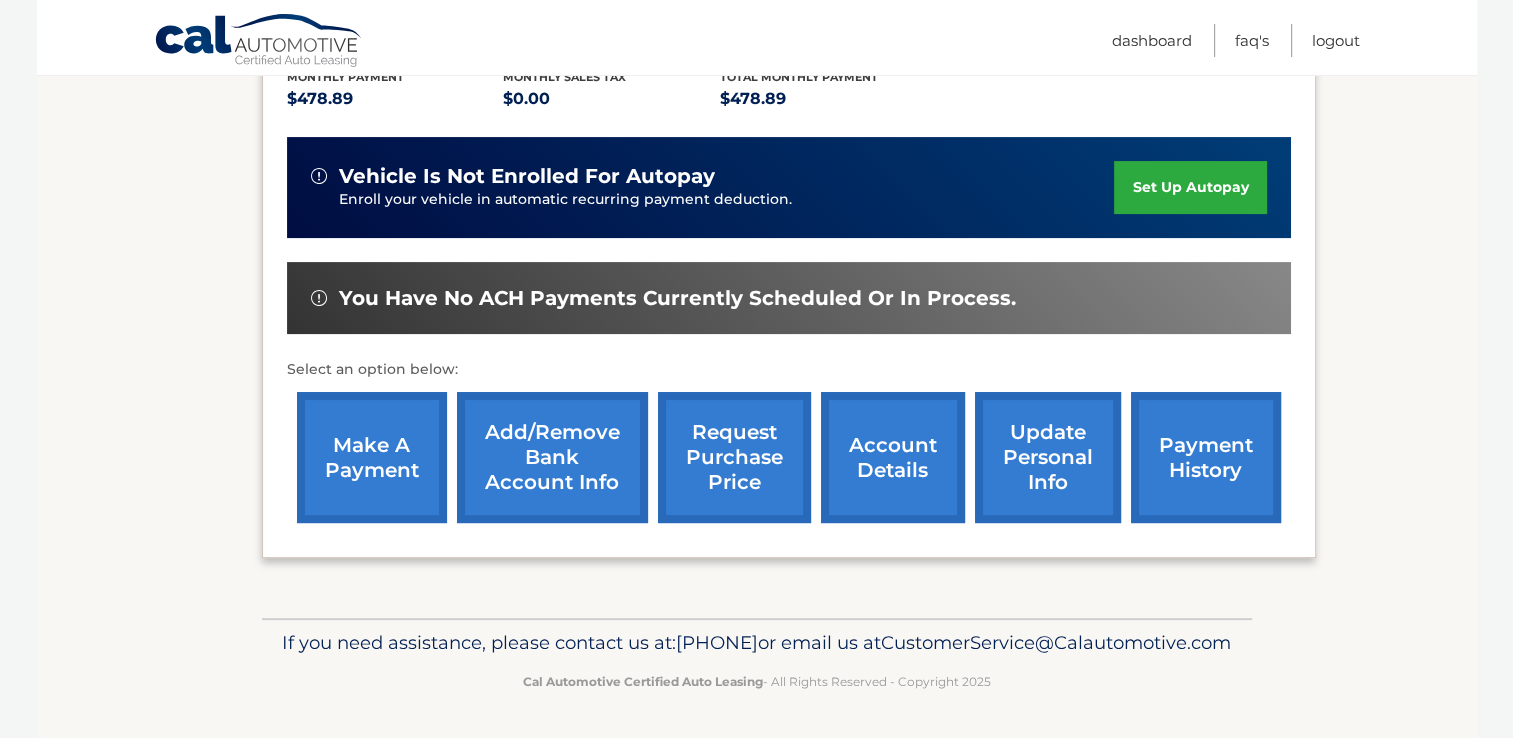 click on "make a payment" at bounding box center (372, 457) 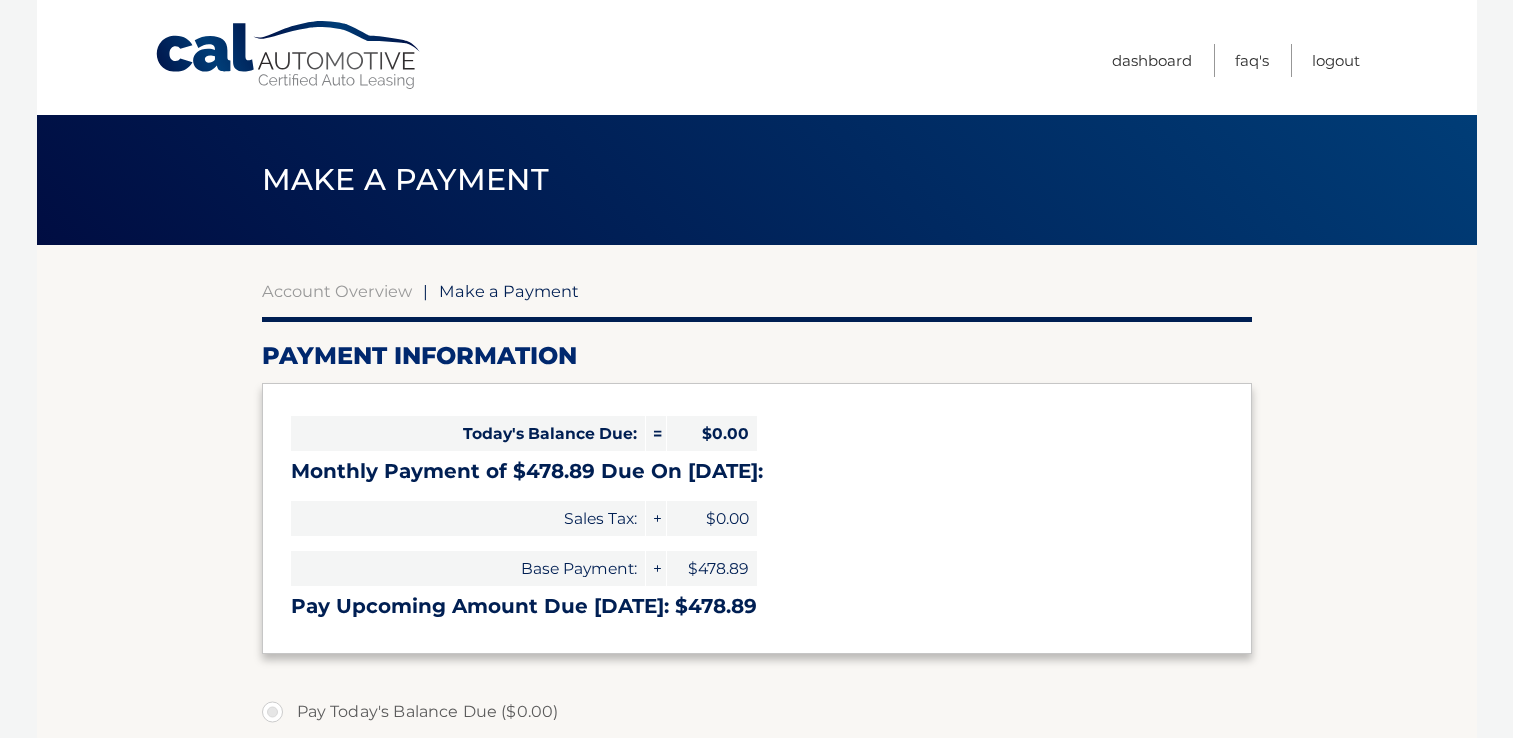 select on "NmFmYWMwOWQtZWQ4Yi00OTIzLWI3OGYtY2M0NjMyZTNlNTVh" 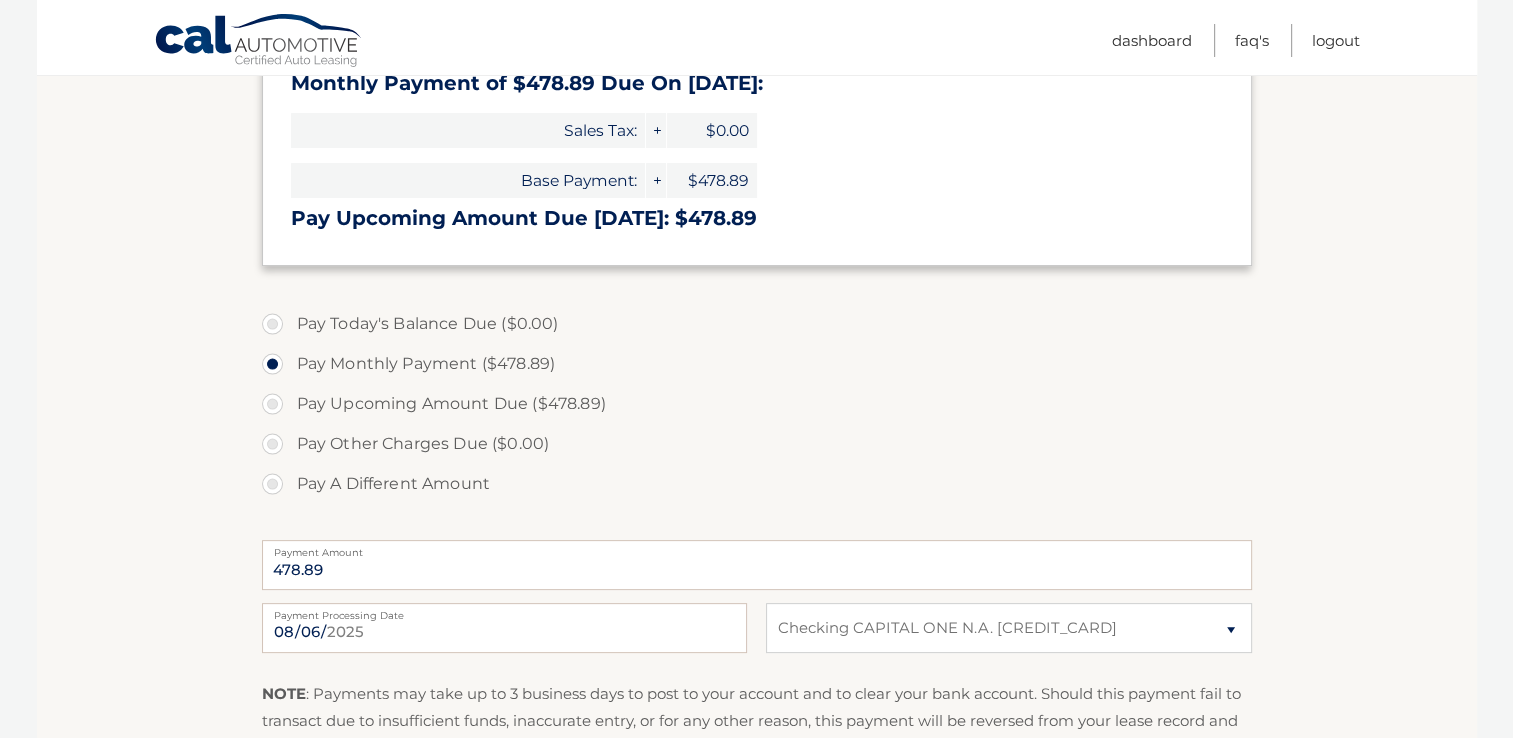 scroll, scrollTop: 389, scrollLeft: 0, axis: vertical 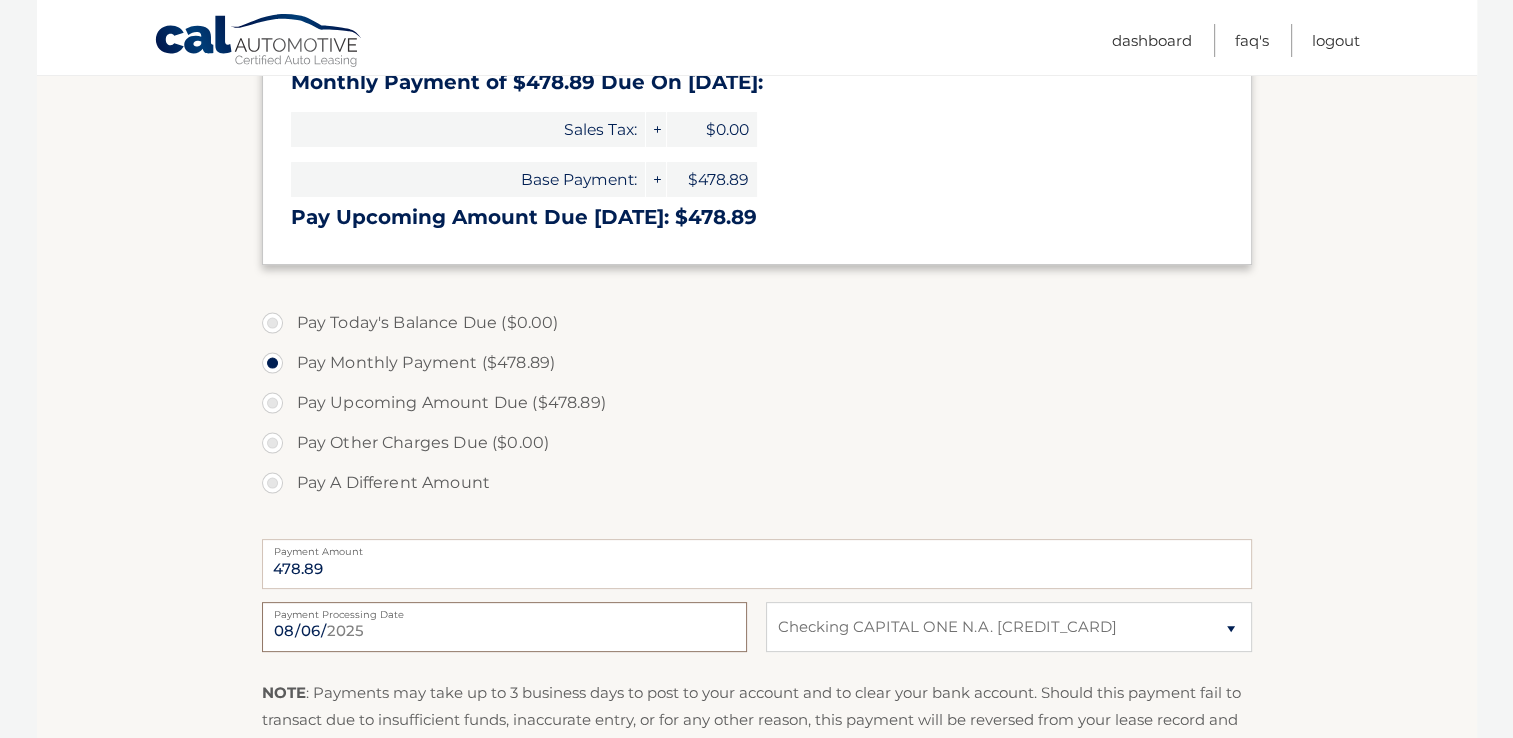 click on "2025-08-06" at bounding box center [504, 627] 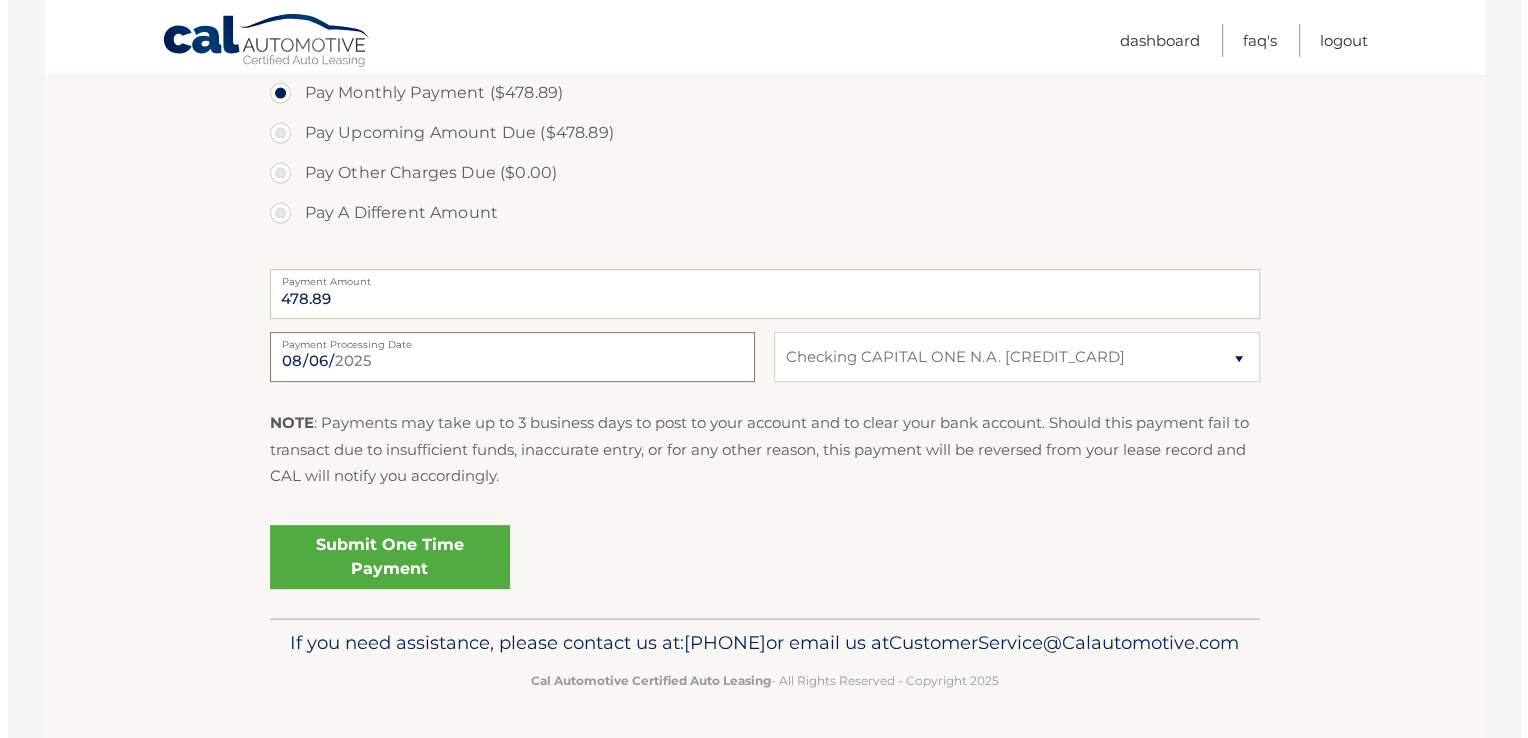 scroll, scrollTop: 689, scrollLeft: 0, axis: vertical 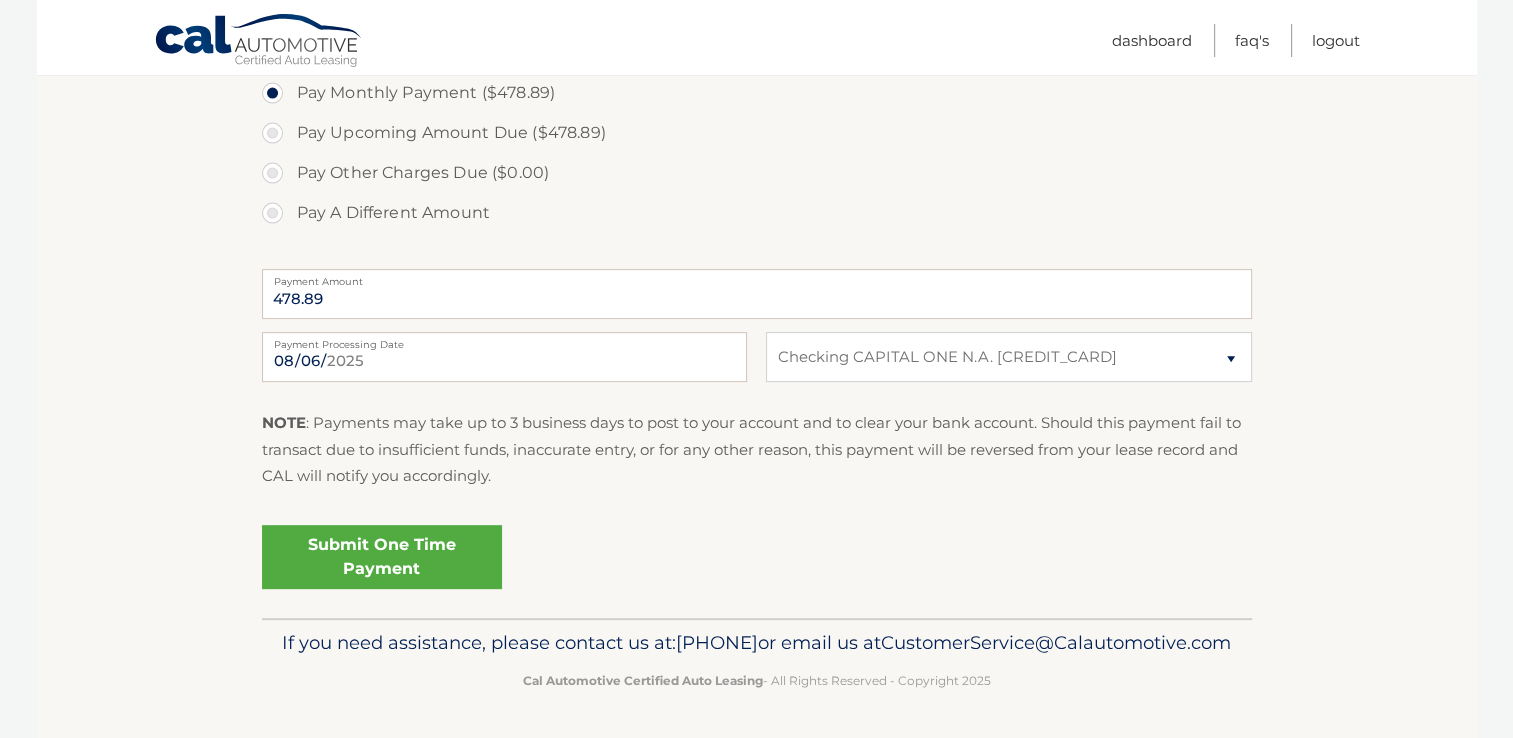 click on "Submit One Time Payment" at bounding box center [382, 557] 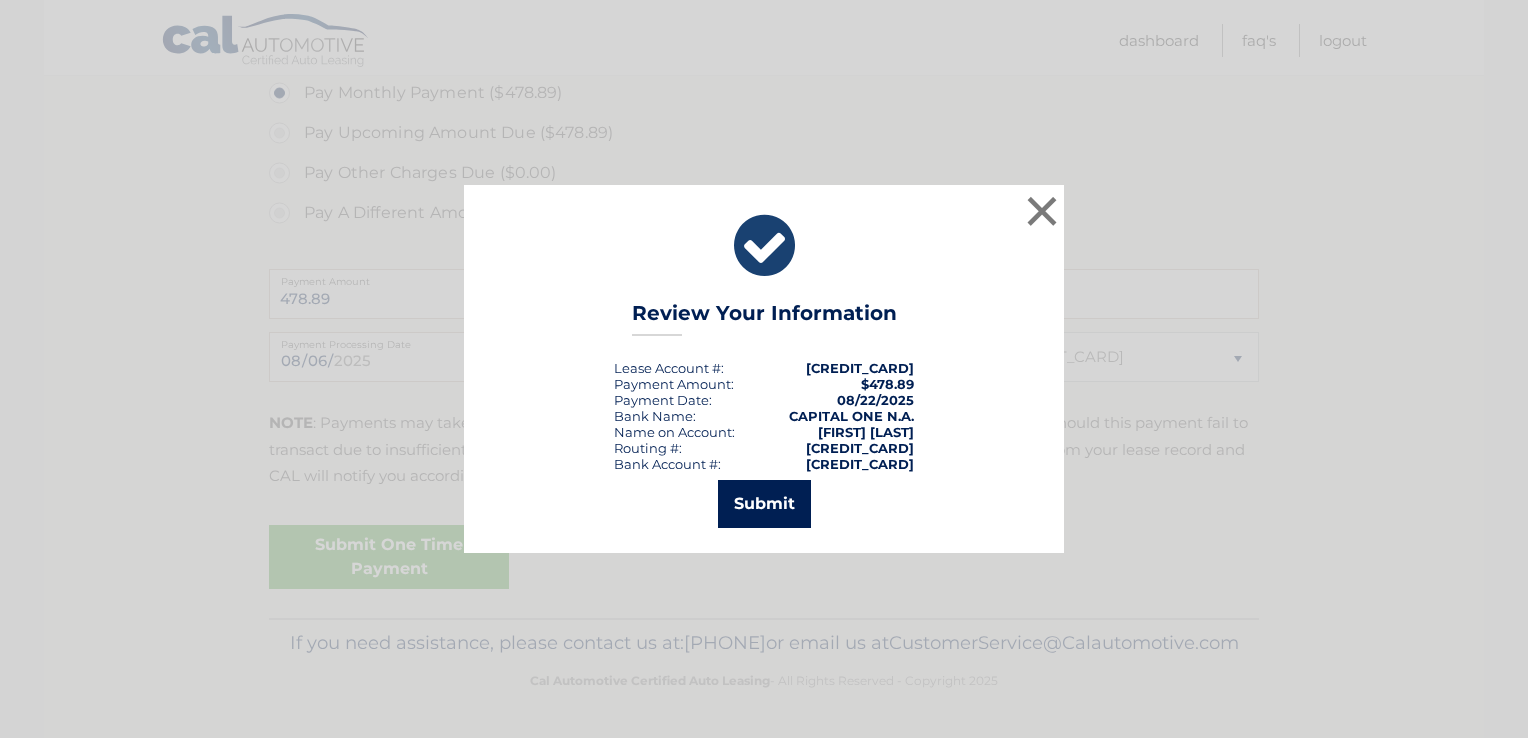 click on "Submit" at bounding box center (764, 504) 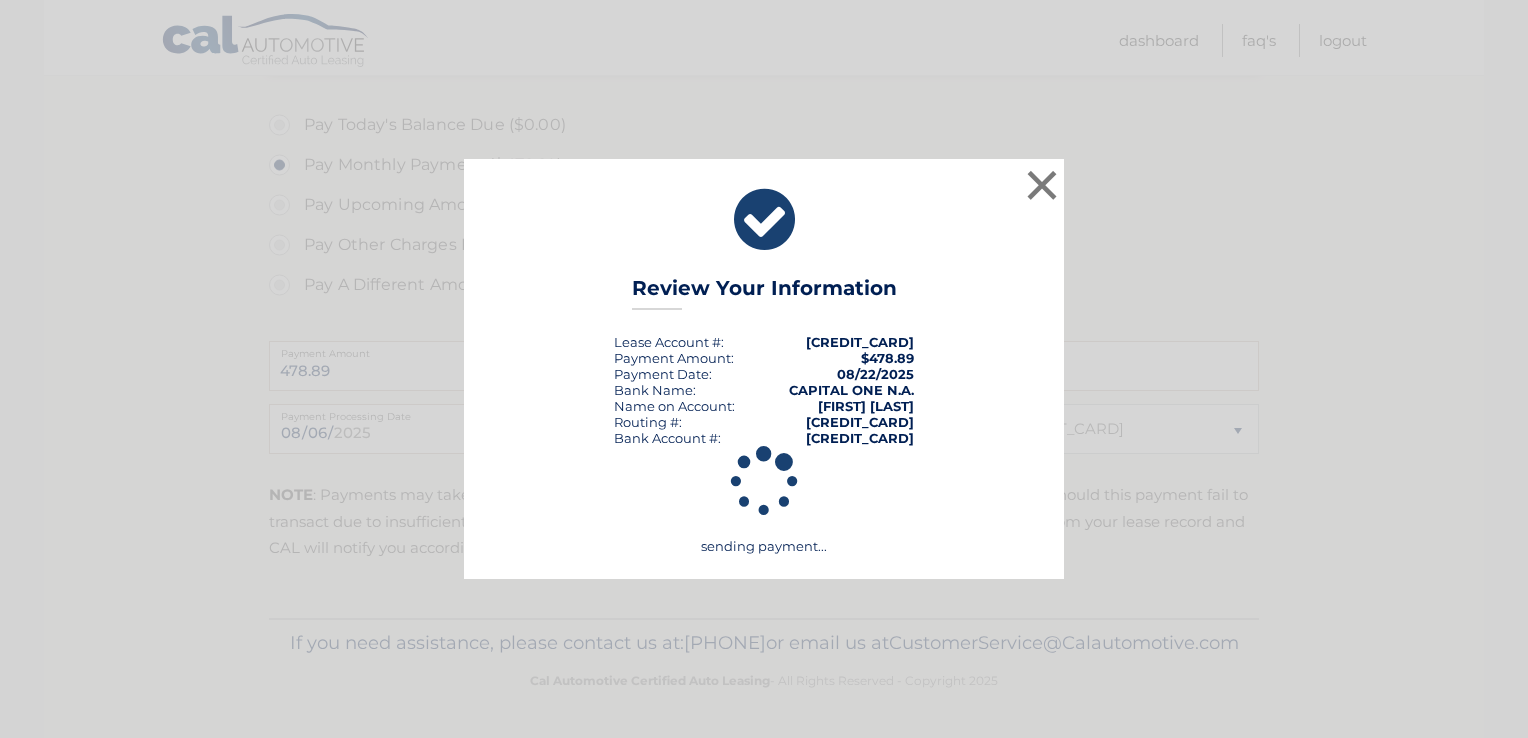 scroll, scrollTop: 617, scrollLeft: 0, axis: vertical 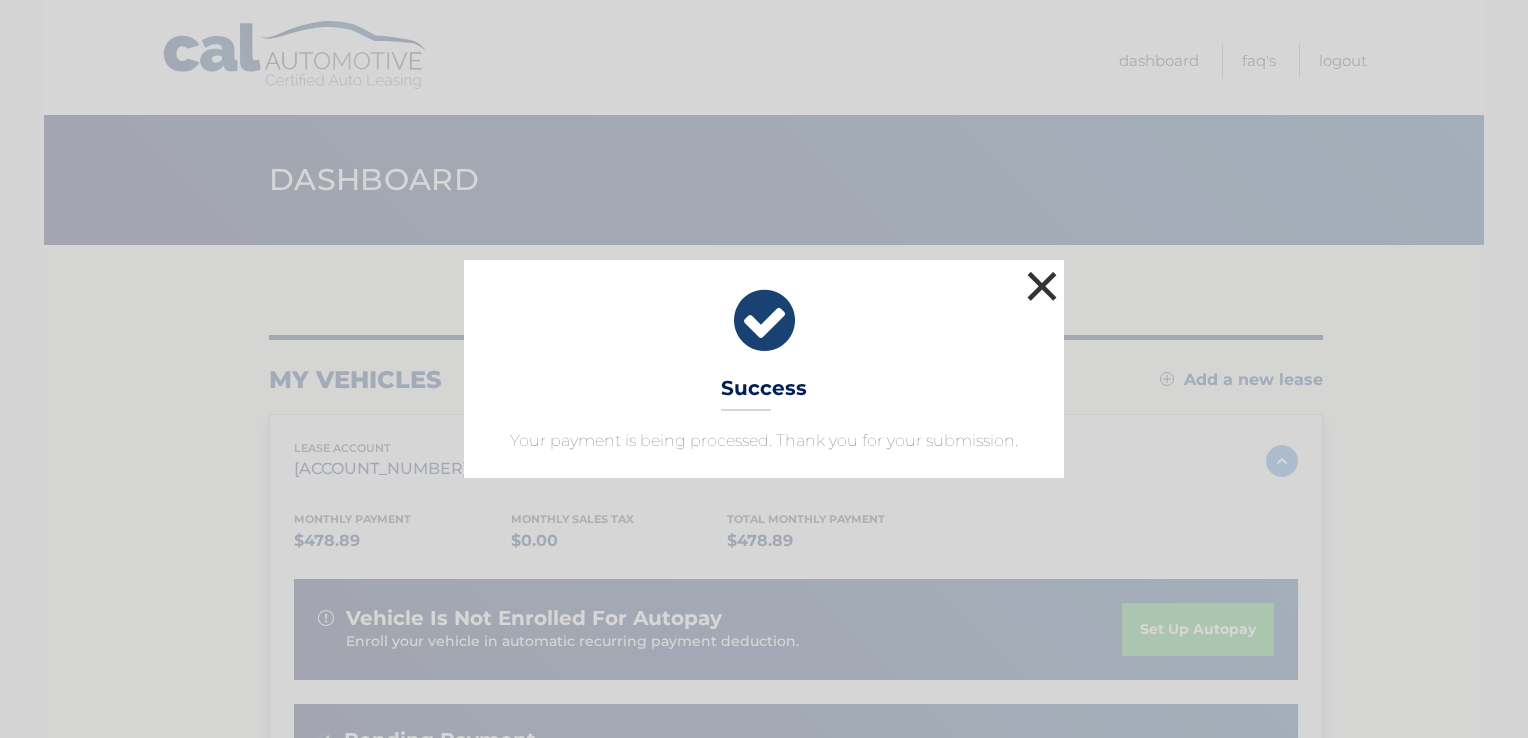 click on "×" at bounding box center (1042, 286) 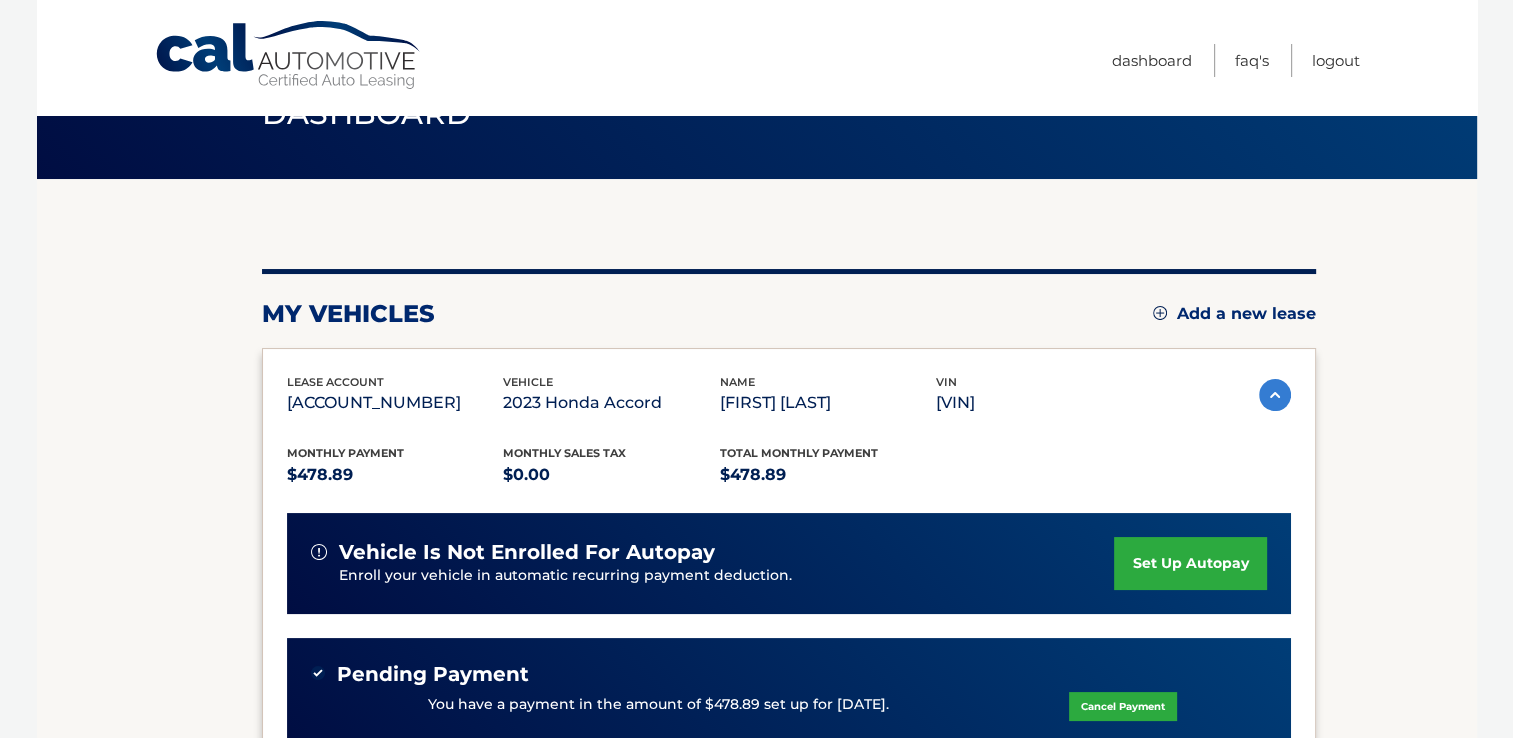 scroll, scrollTop: 200, scrollLeft: 0, axis: vertical 